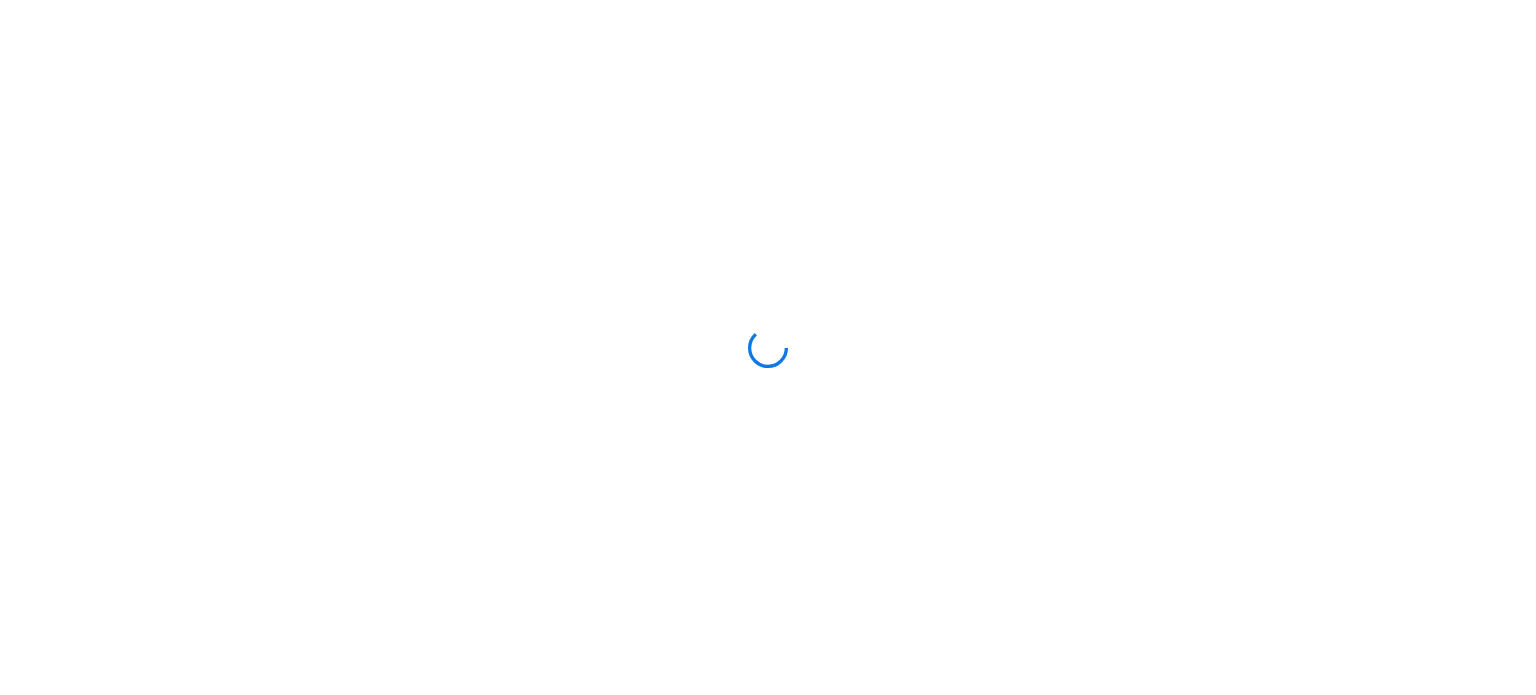 scroll, scrollTop: 0, scrollLeft: 0, axis: both 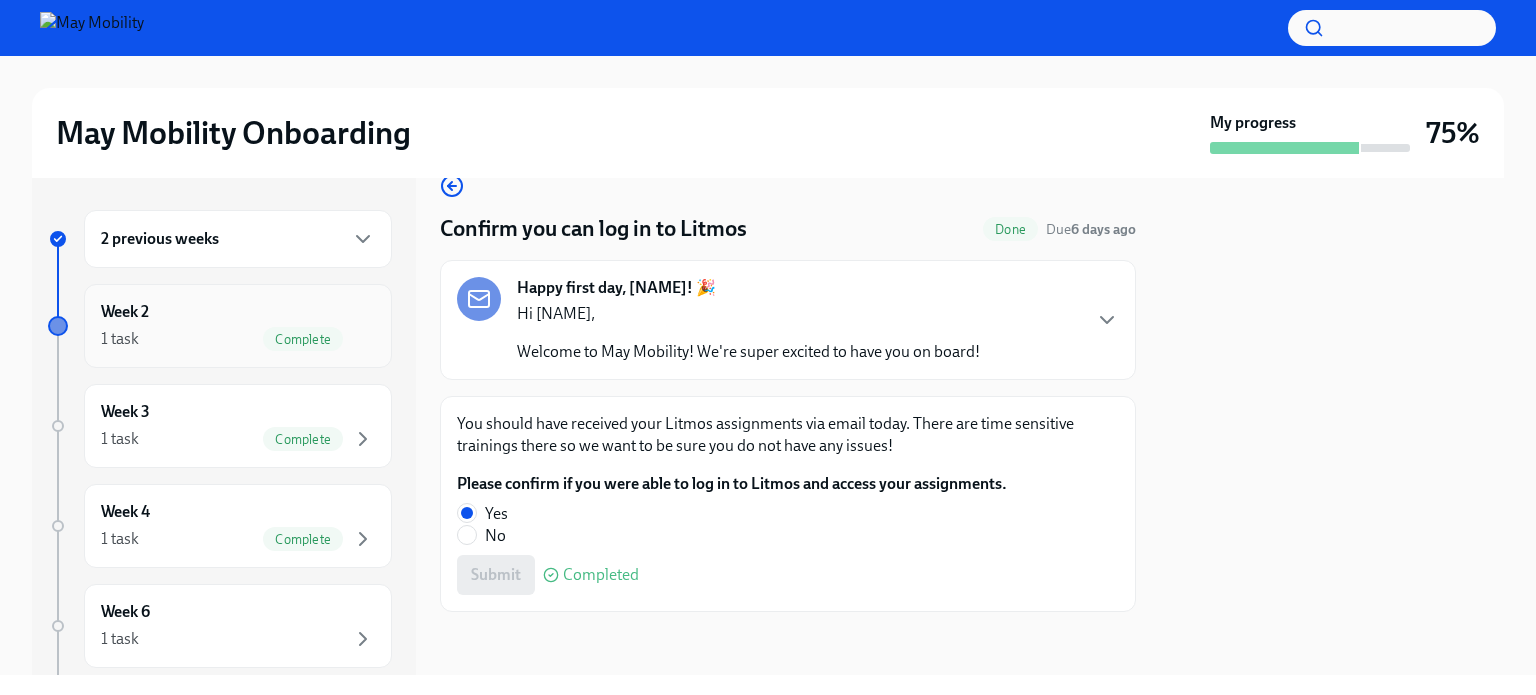 click on "1 task Complete" at bounding box center (238, 339) 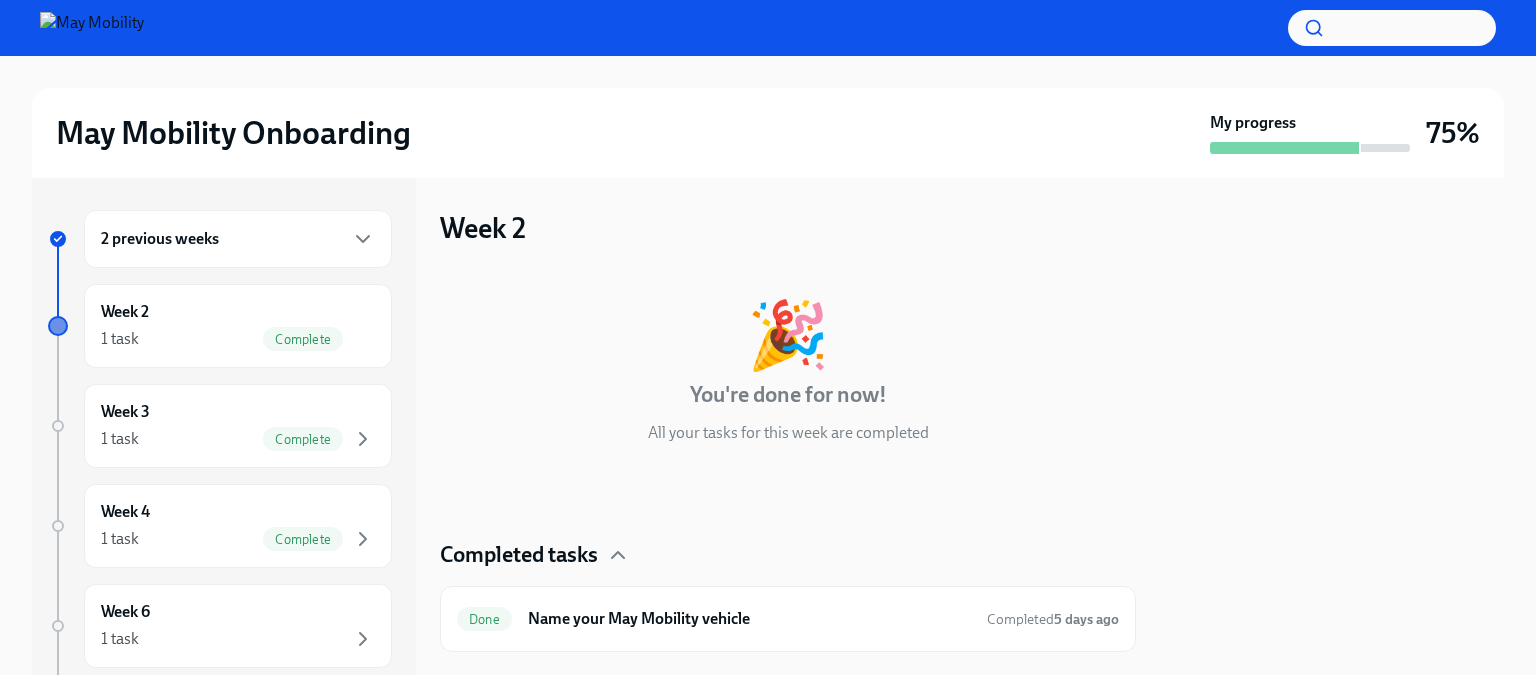 scroll, scrollTop: 40, scrollLeft: 0, axis: vertical 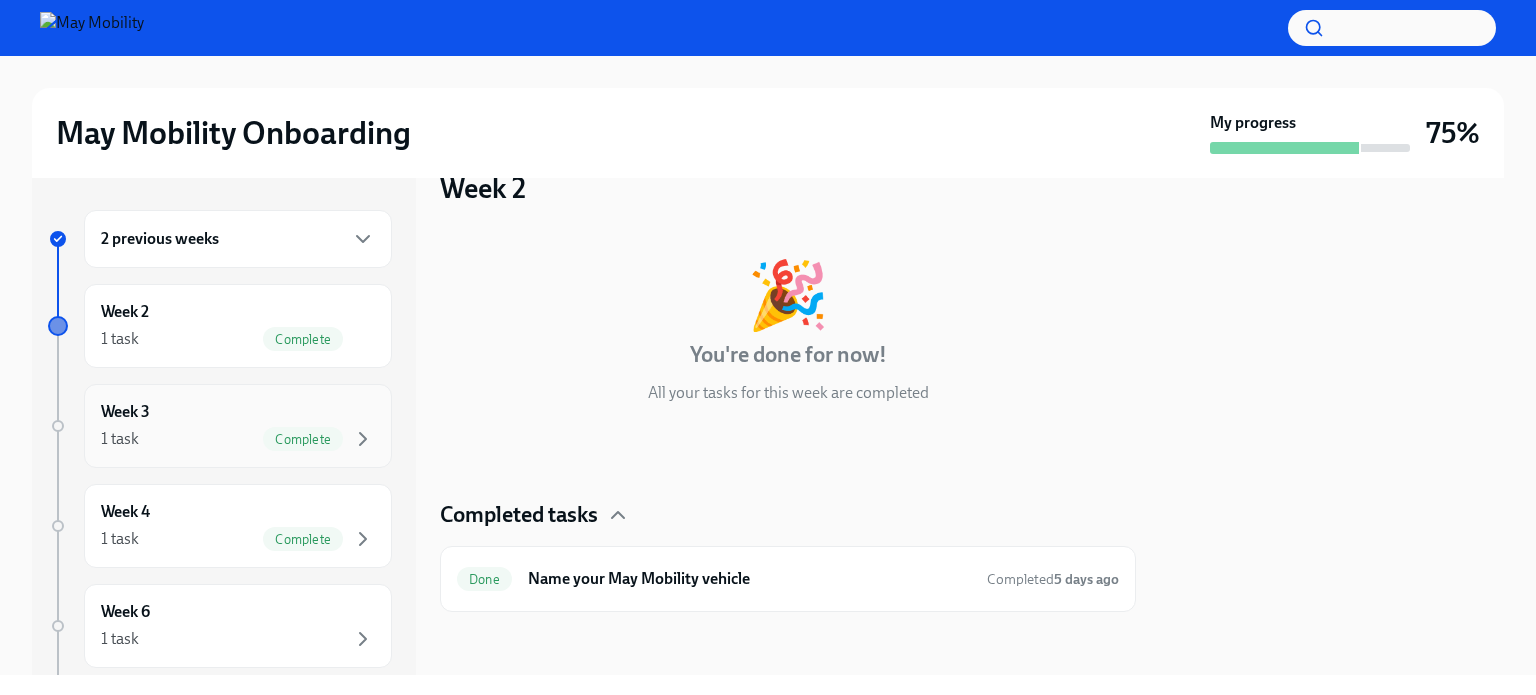 click on "Week 3" at bounding box center [125, 412] 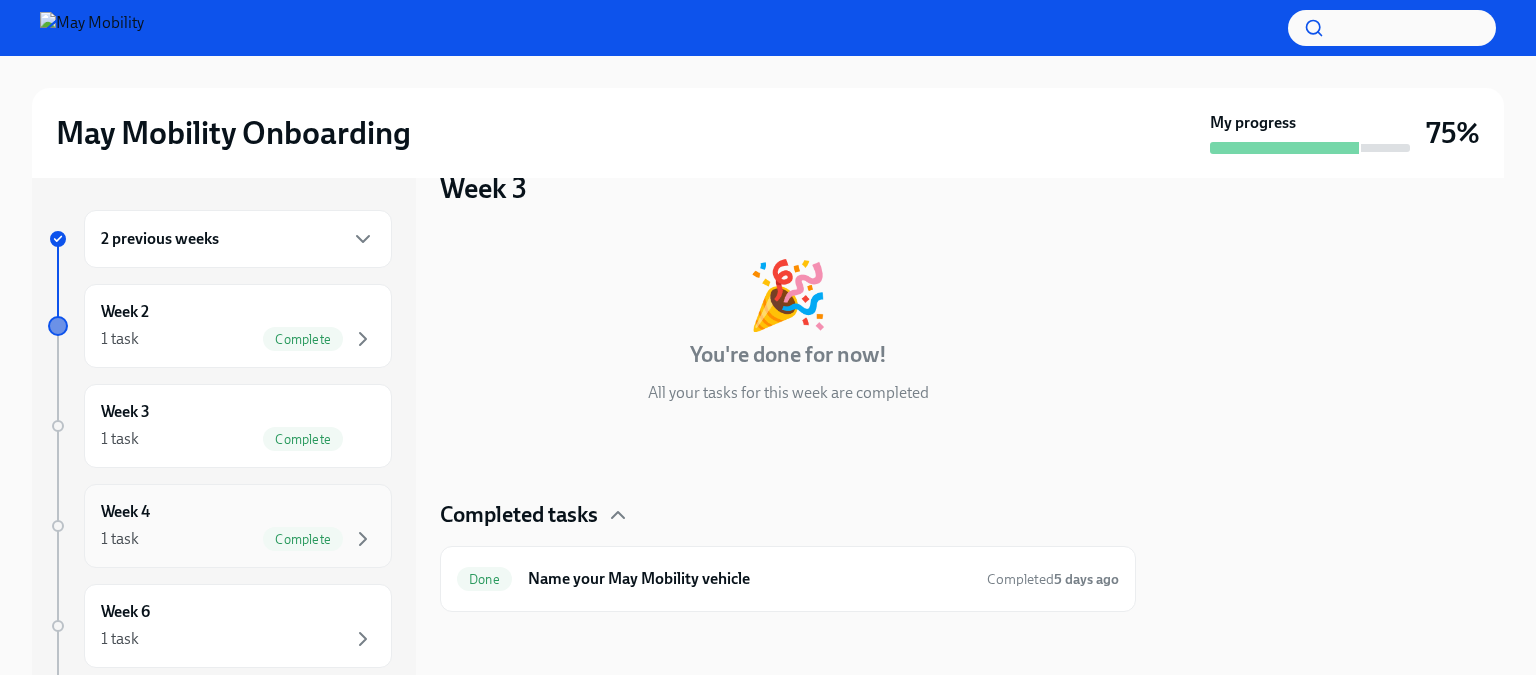 click on "Week 4 1 task Complete" at bounding box center [238, 526] 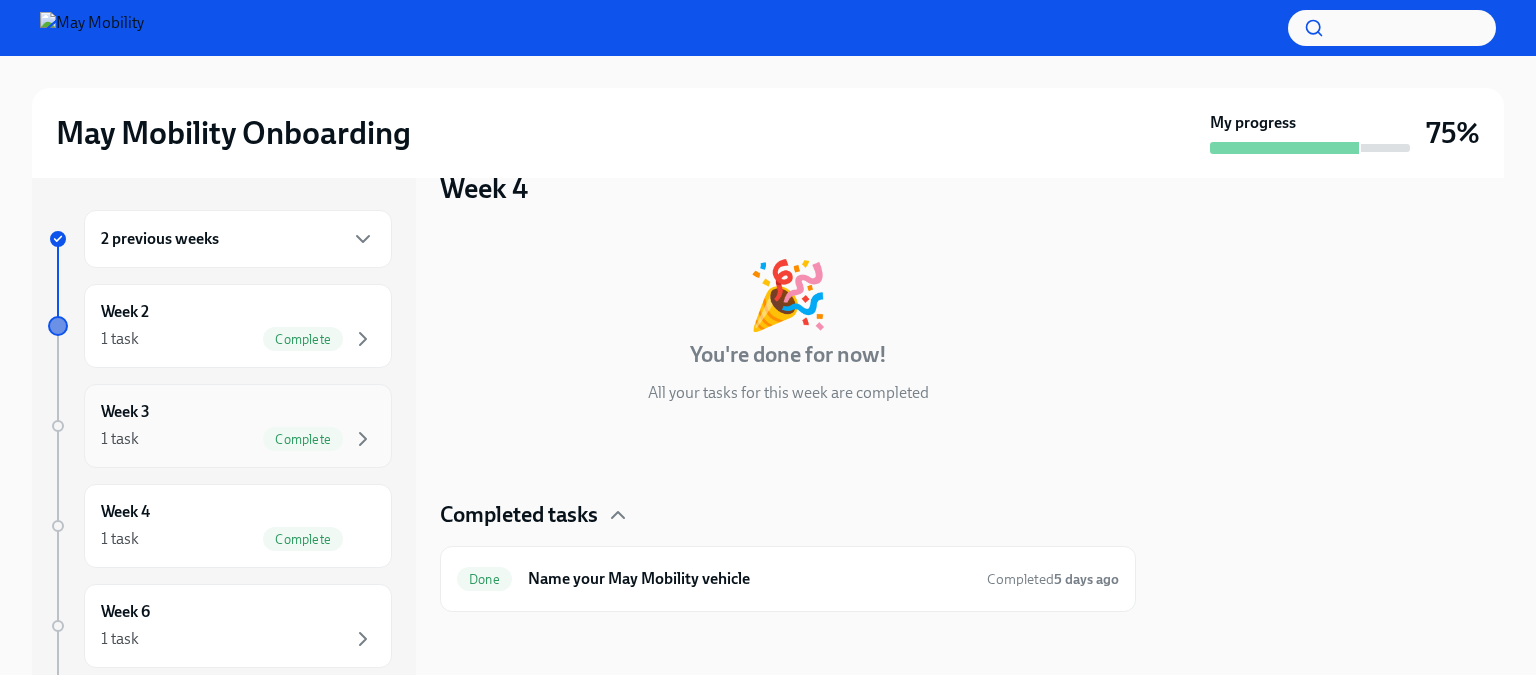 click on "1 task Complete" at bounding box center [238, 439] 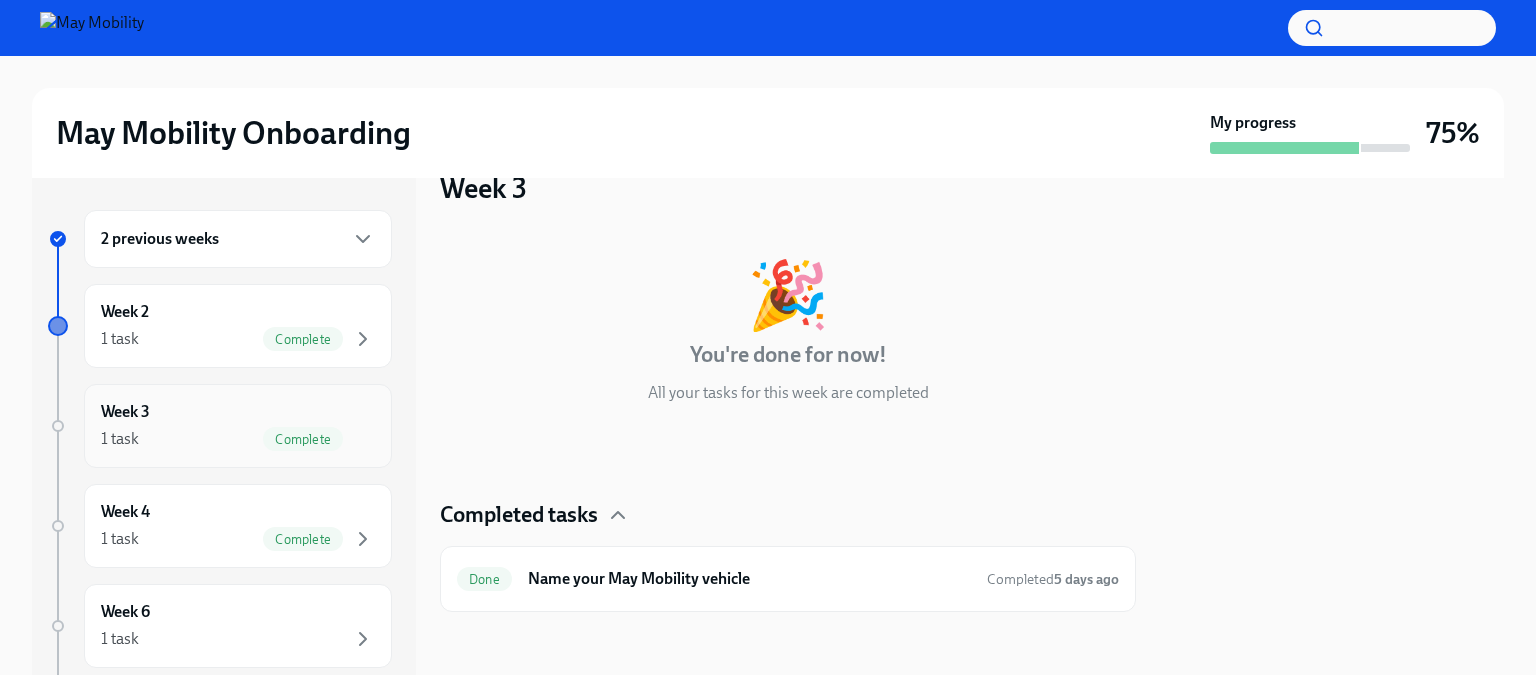 click on "1 task Complete" at bounding box center (238, 439) 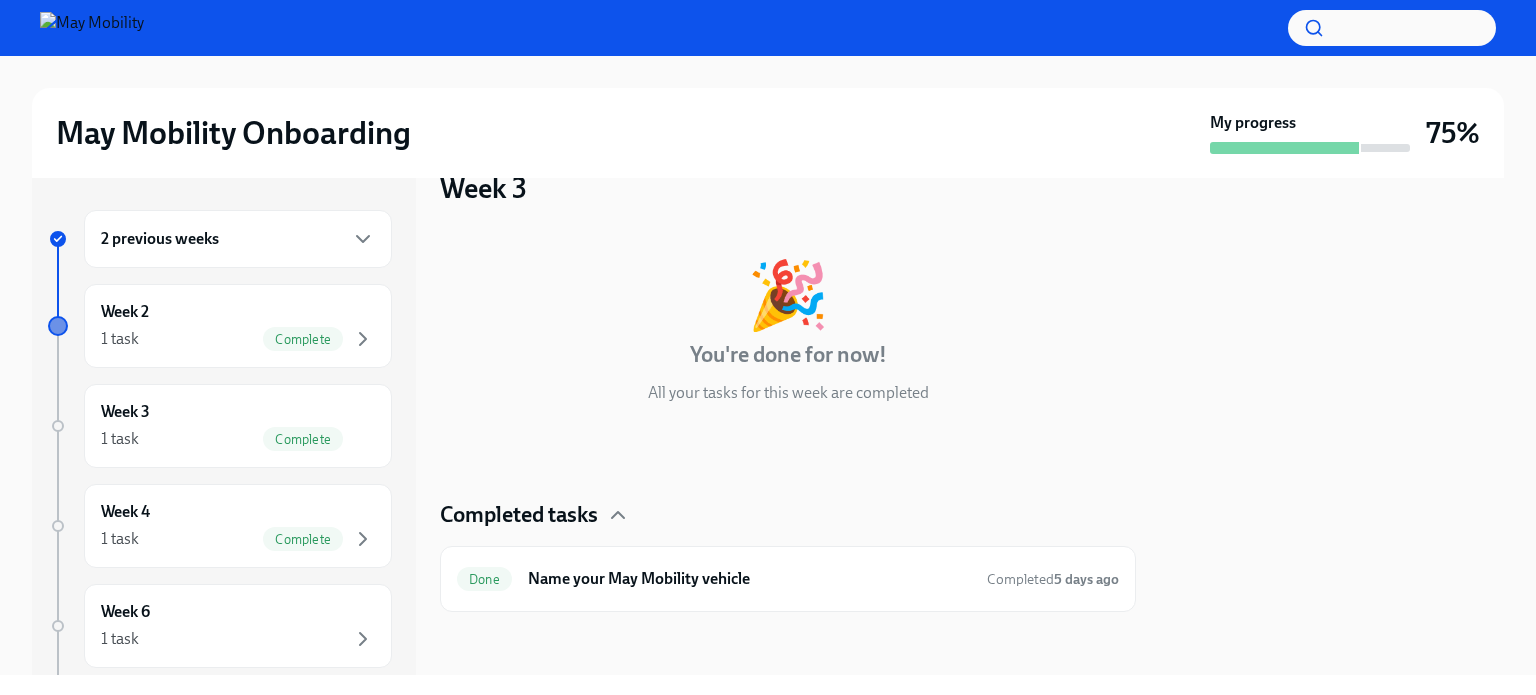 scroll, scrollTop: 0, scrollLeft: 0, axis: both 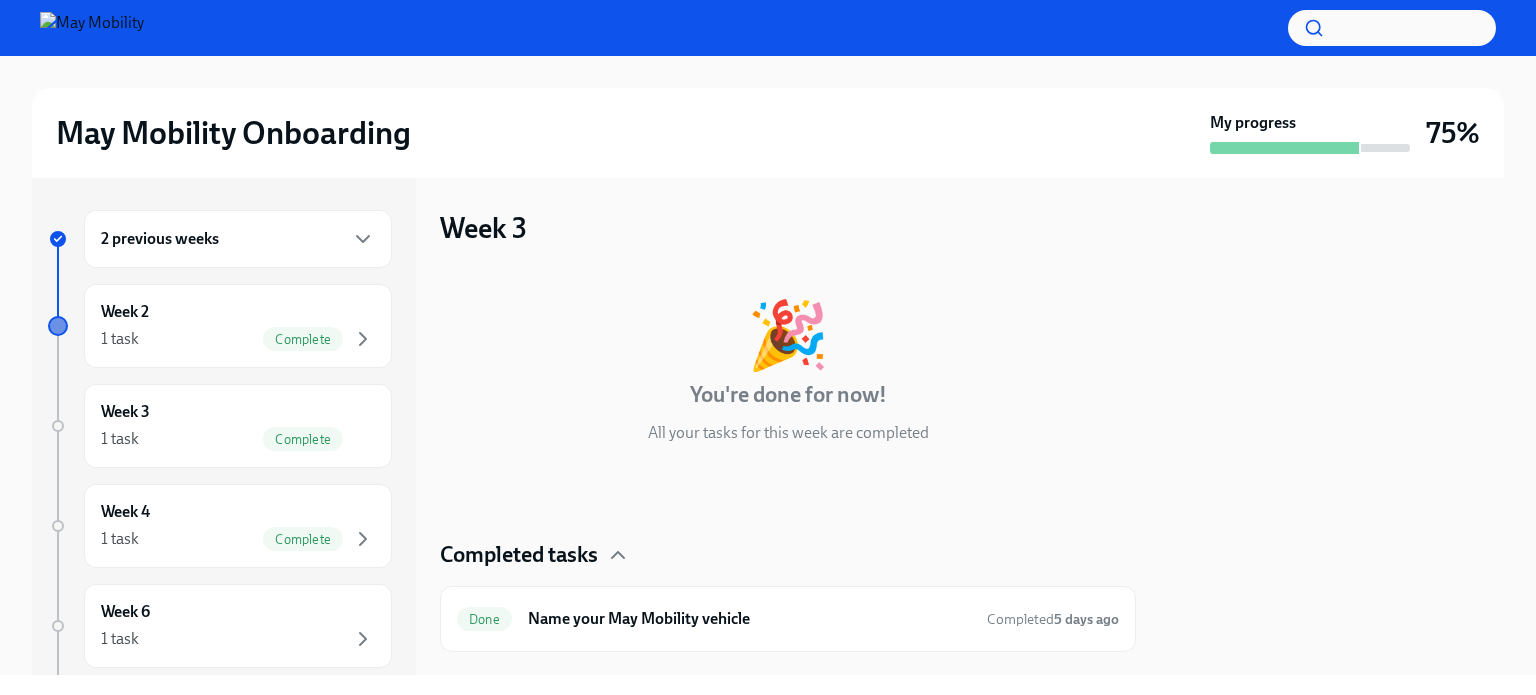 click on "🎉 You're done for now! All your tasks for this week are completed Completed tasks Done Name your May Mobility vehicle Completed  5 days ago" at bounding box center (788, 461) 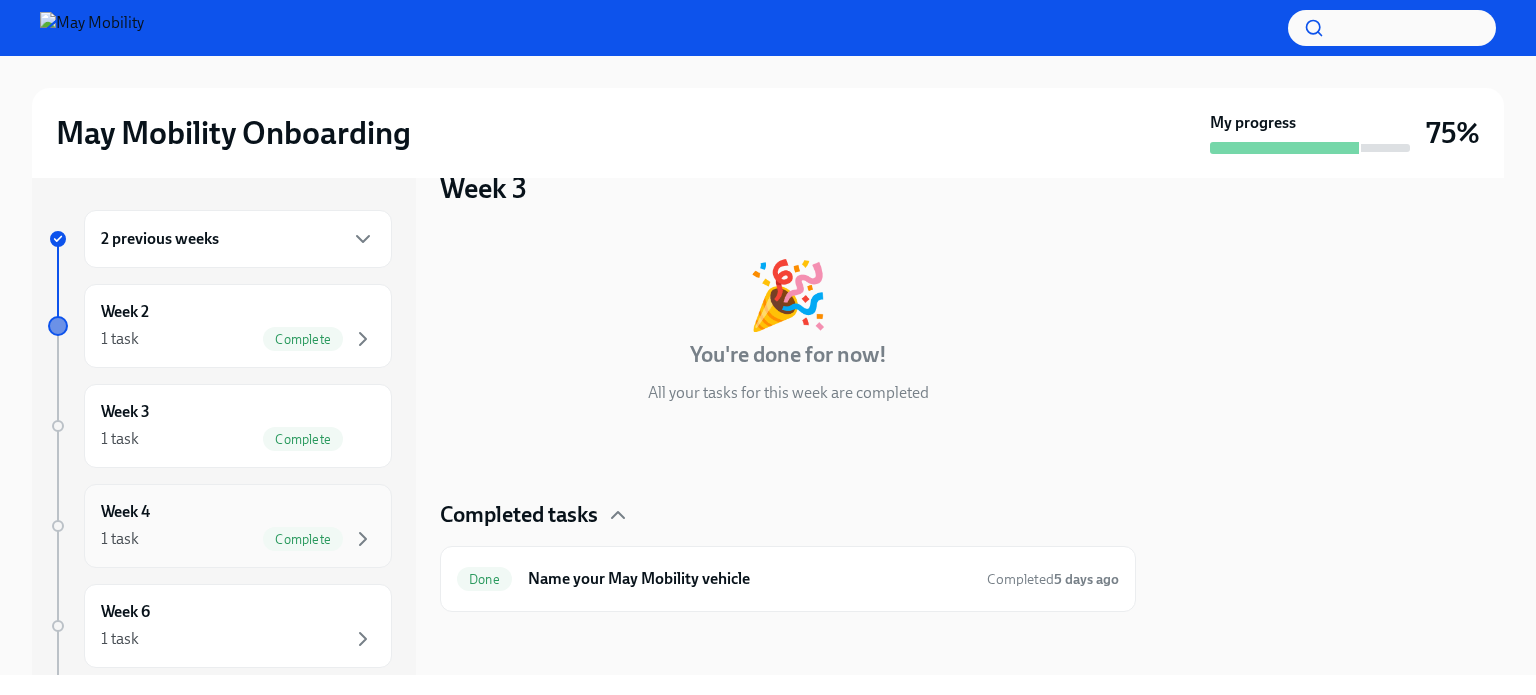scroll, scrollTop: 208, scrollLeft: 0, axis: vertical 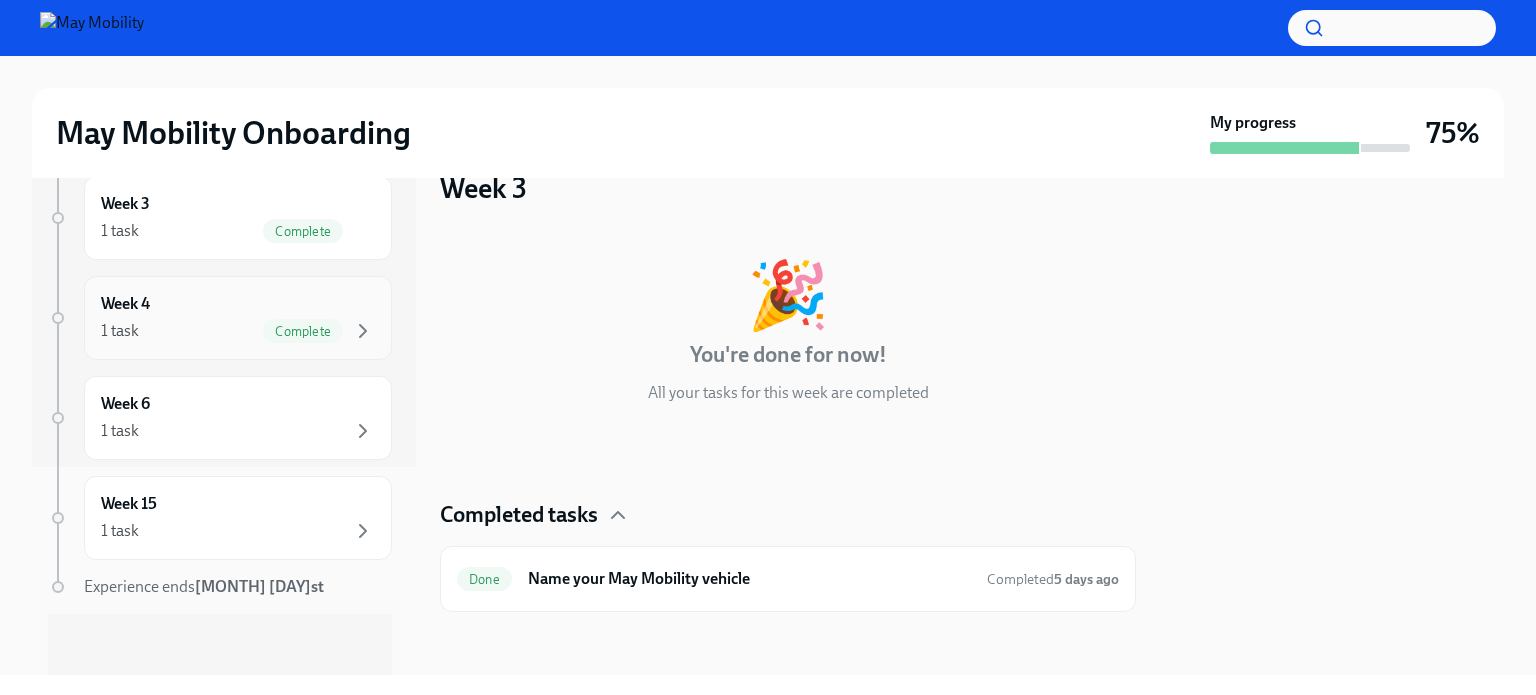 click on "Complete" at bounding box center (303, 331) 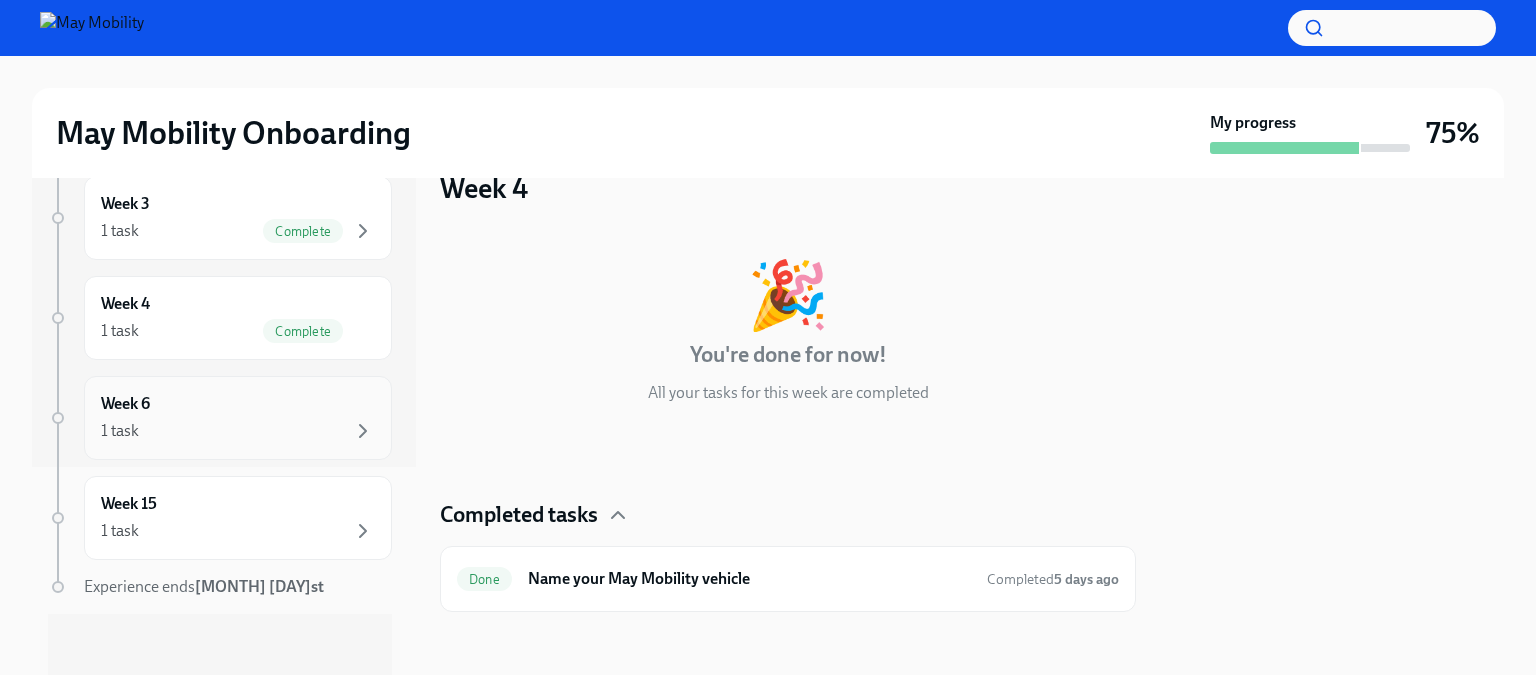 click on "Week 6 1 task" at bounding box center (238, 418) 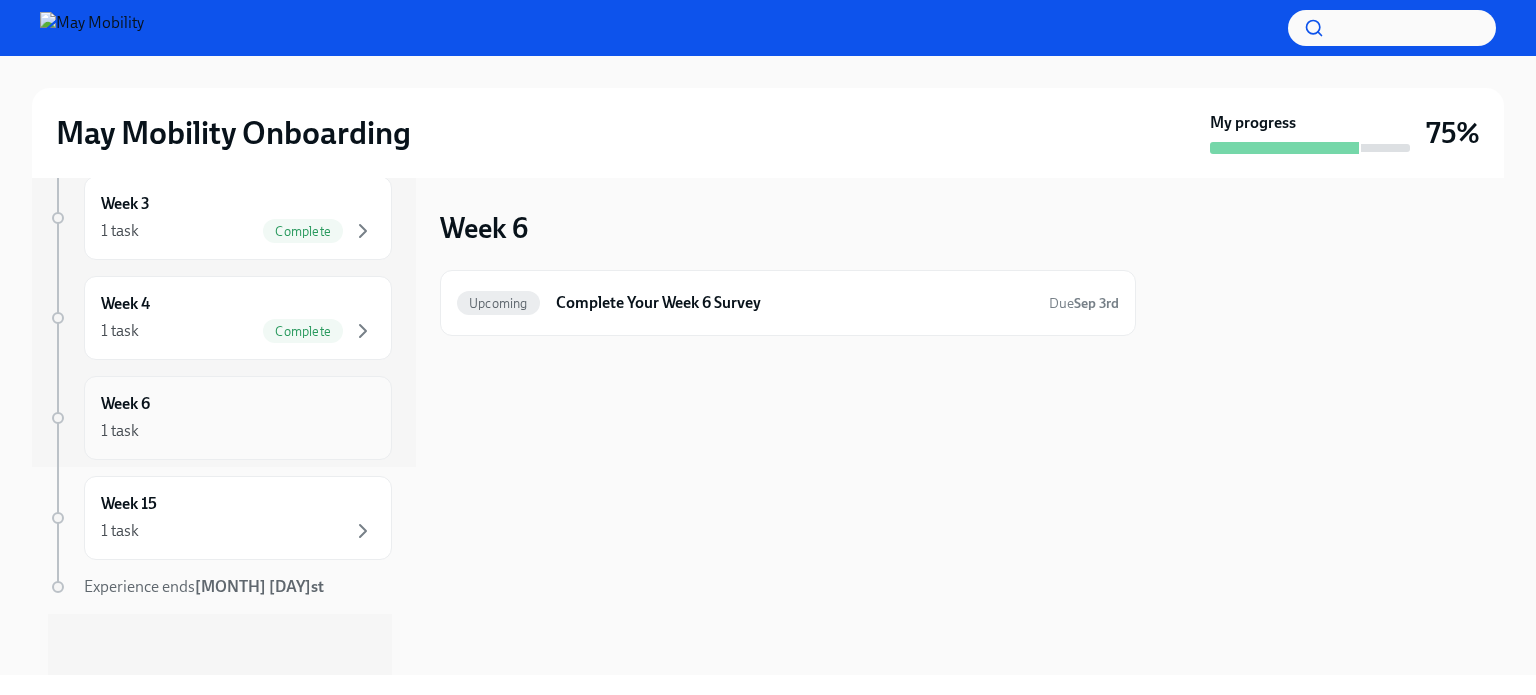 scroll, scrollTop: 0, scrollLeft: 0, axis: both 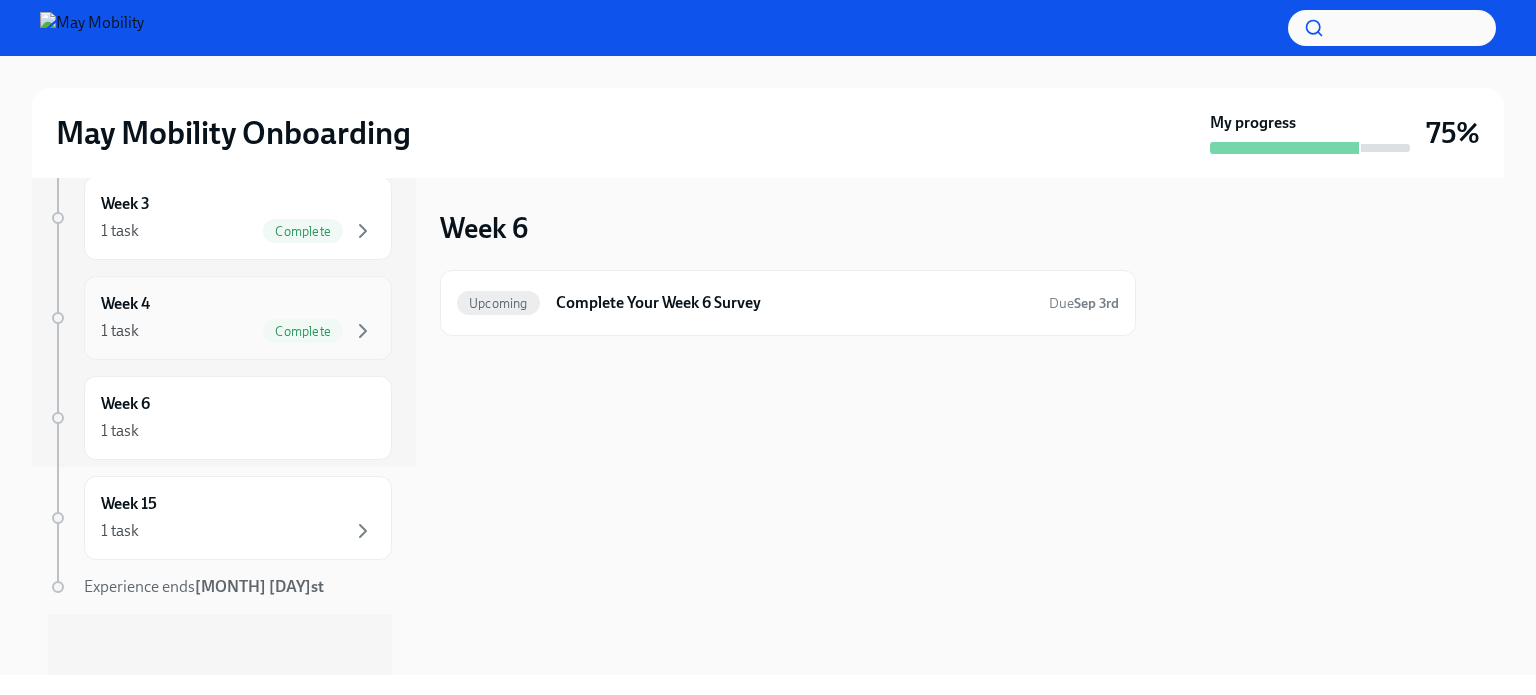 click on "1 task Complete" at bounding box center (238, 331) 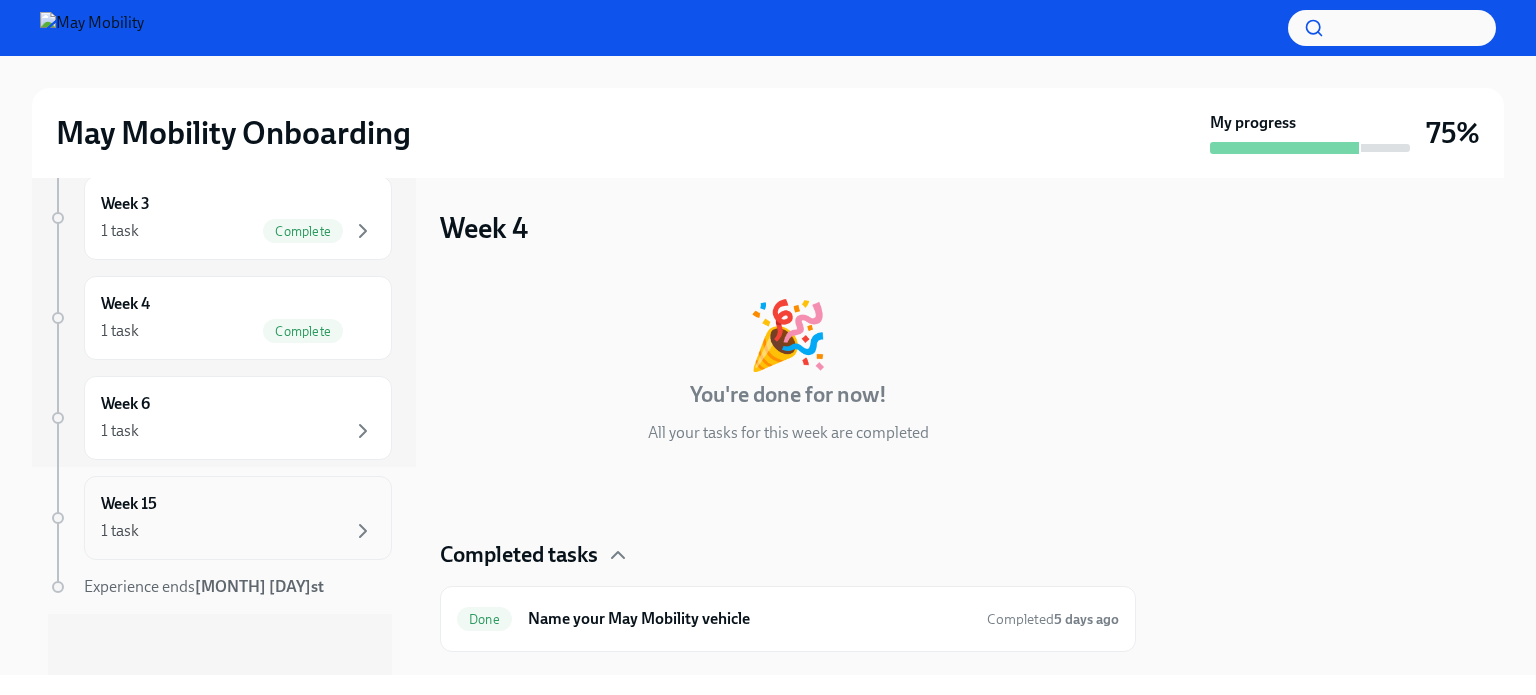 click on "1 task" at bounding box center [238, 531] 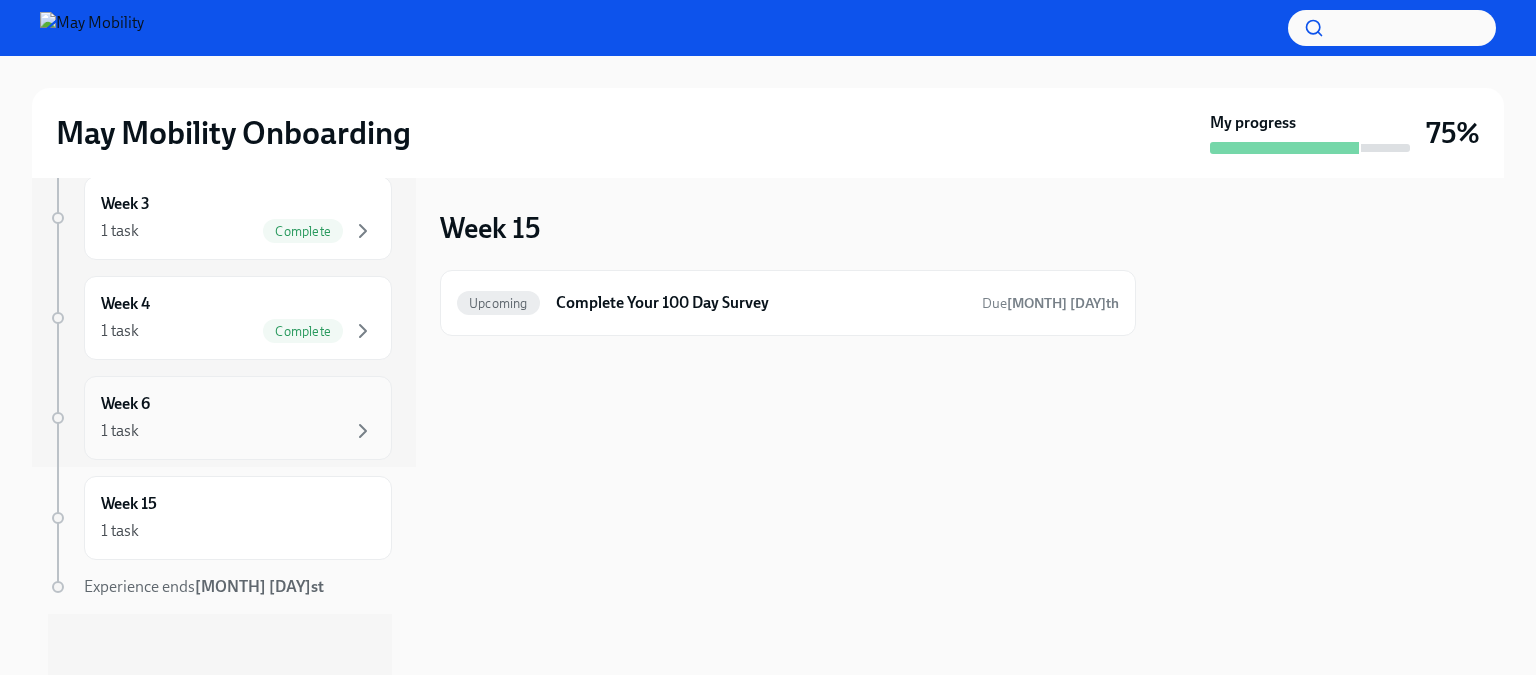 click on "1 task" at bounding box center [238, 431] 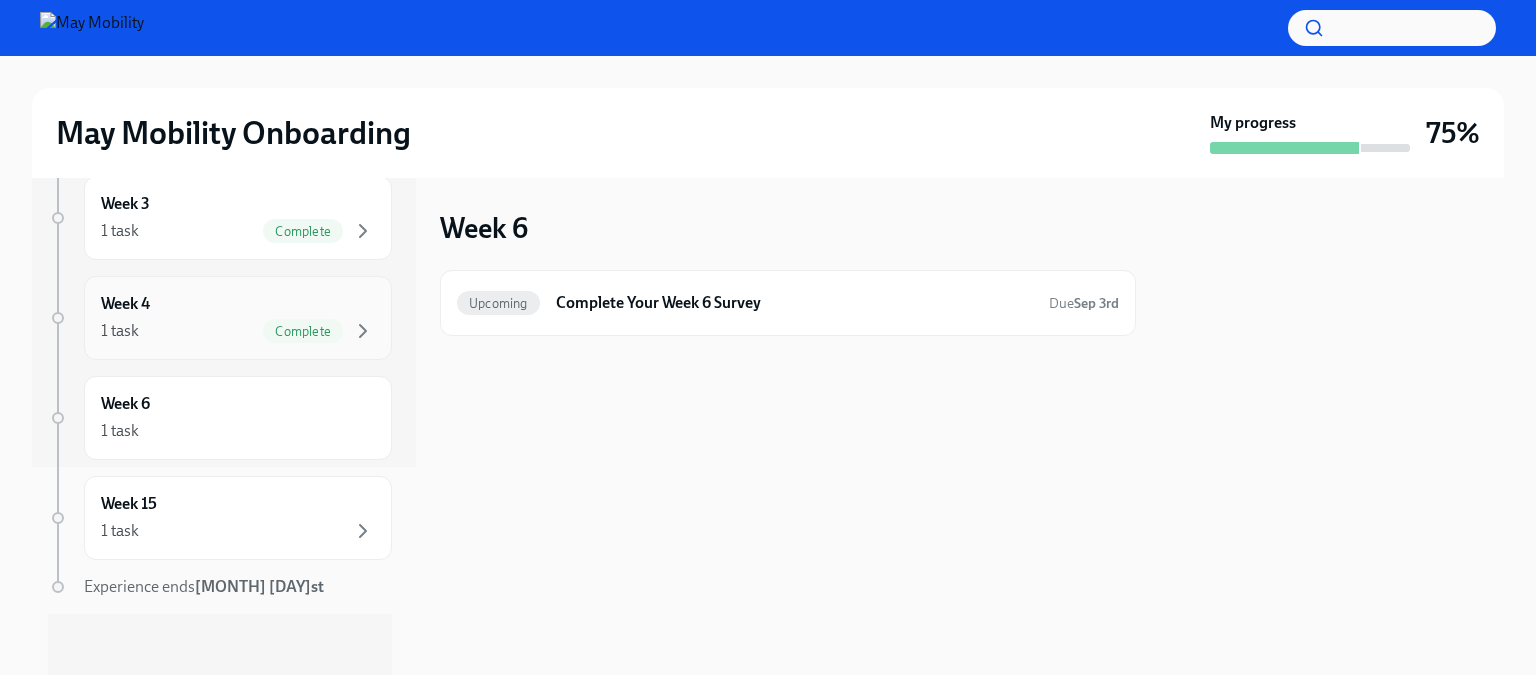 click on "1 task Complete" at bounding box center (238, 331) 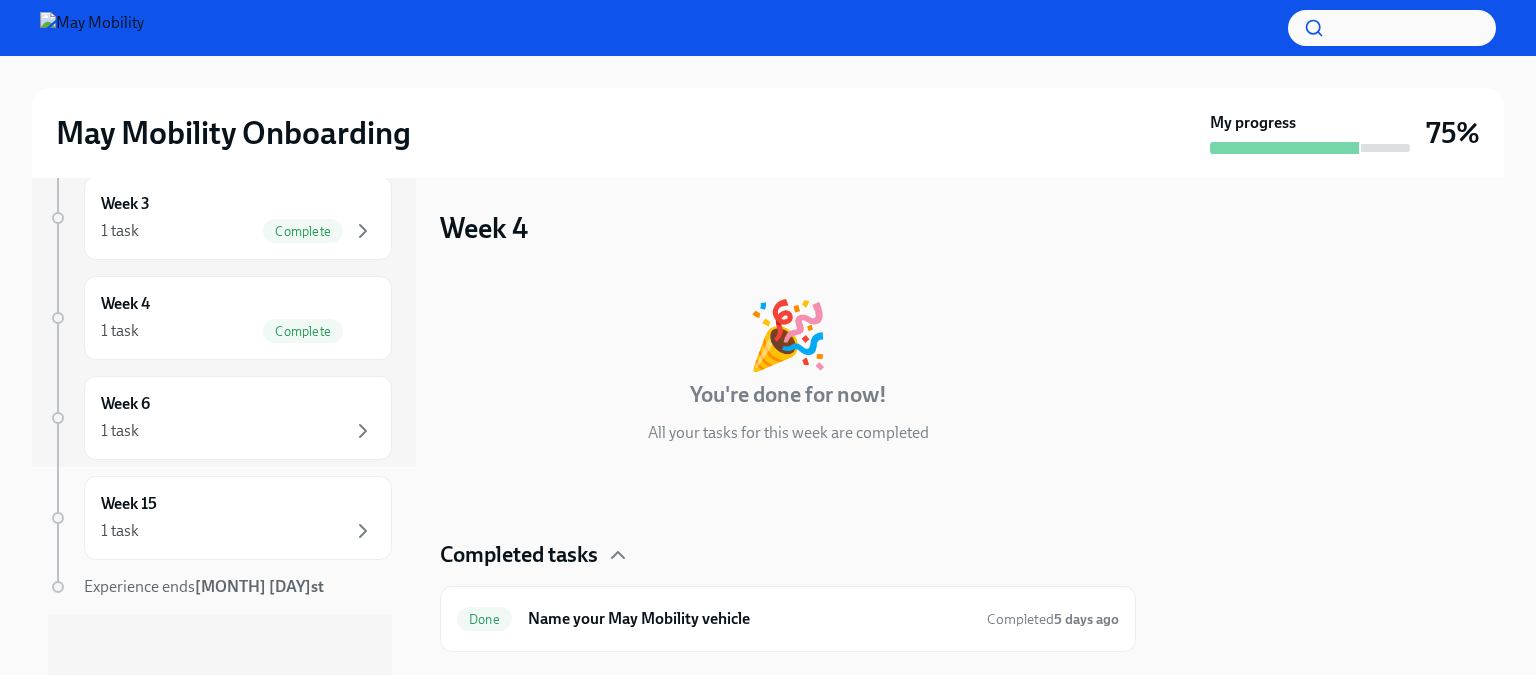 scroll, scrollTop: 40, scrollLeft: 0, axis: vertical 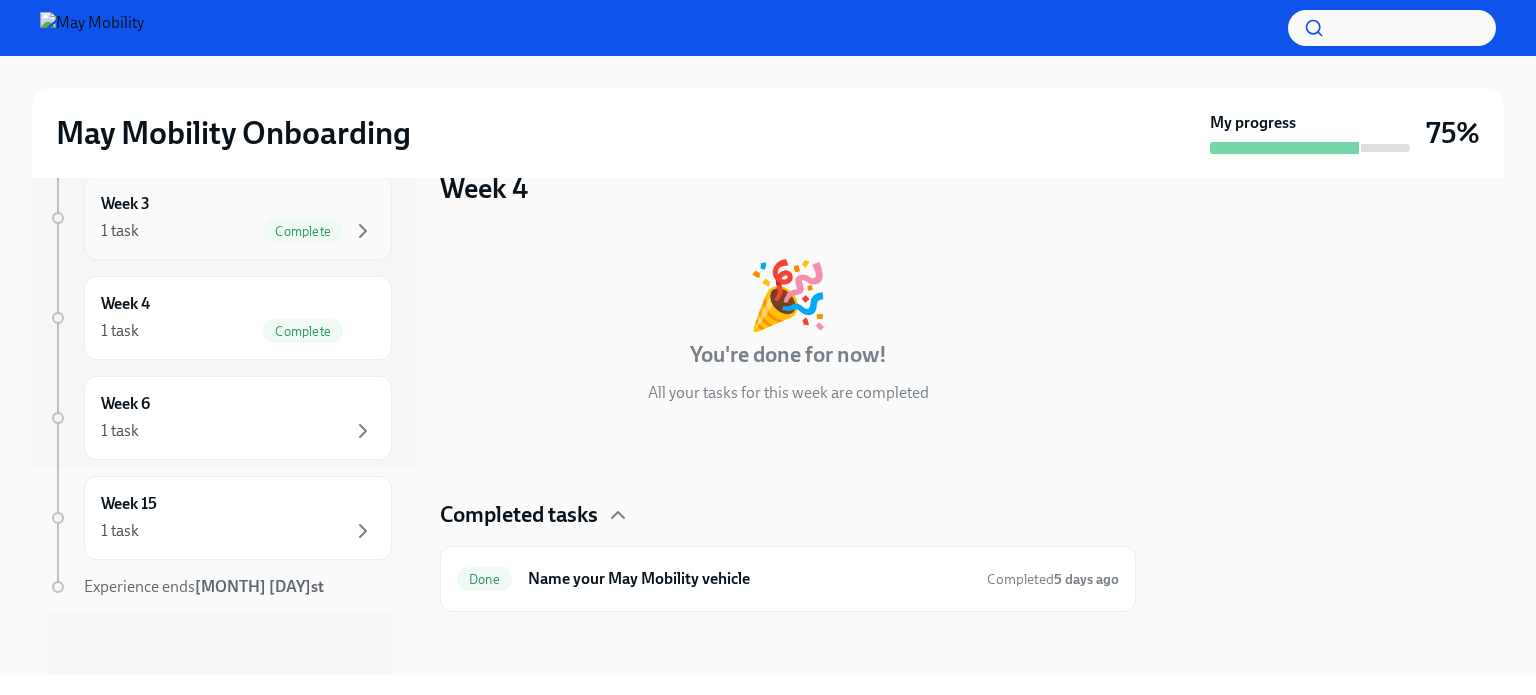 click on "Complete" at bounding box center (303, 231) 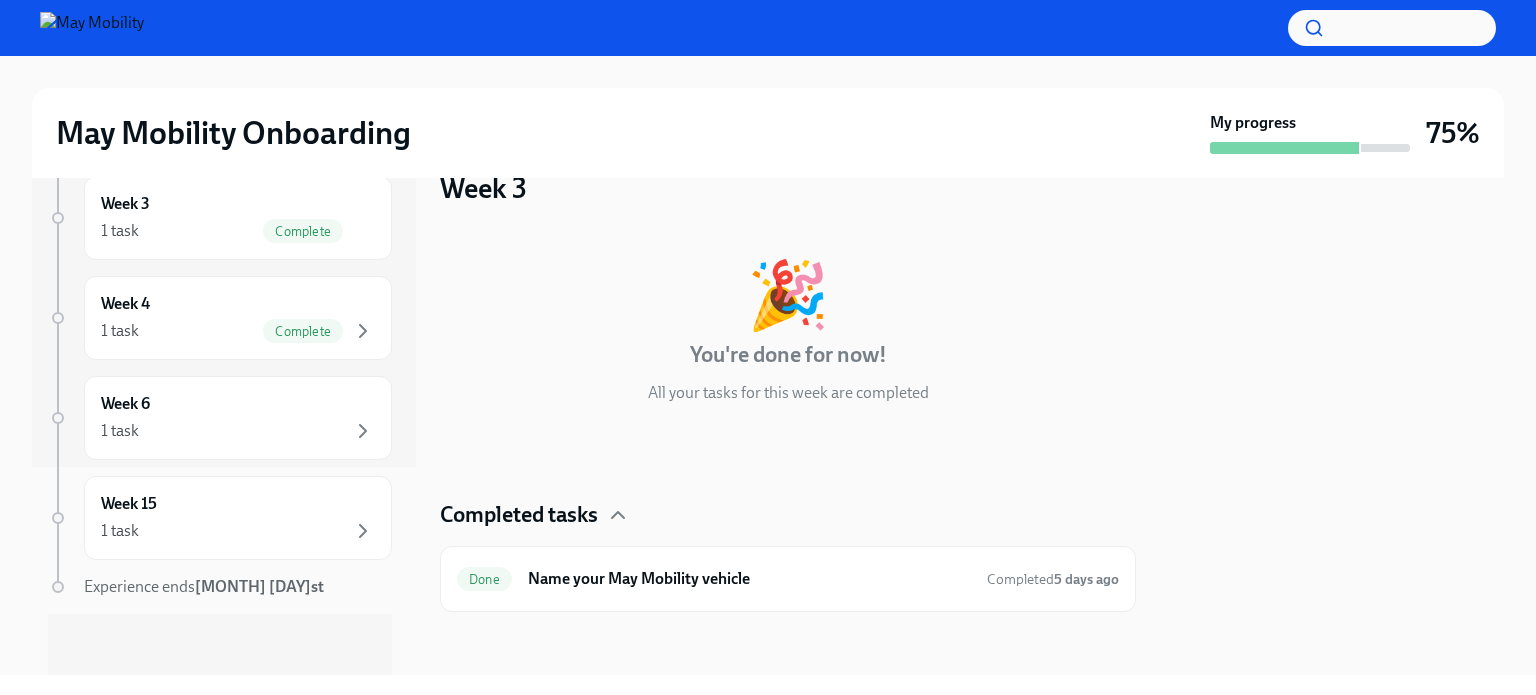 scroll, scrollTop: 0, scrollLeft: 0, axis: both 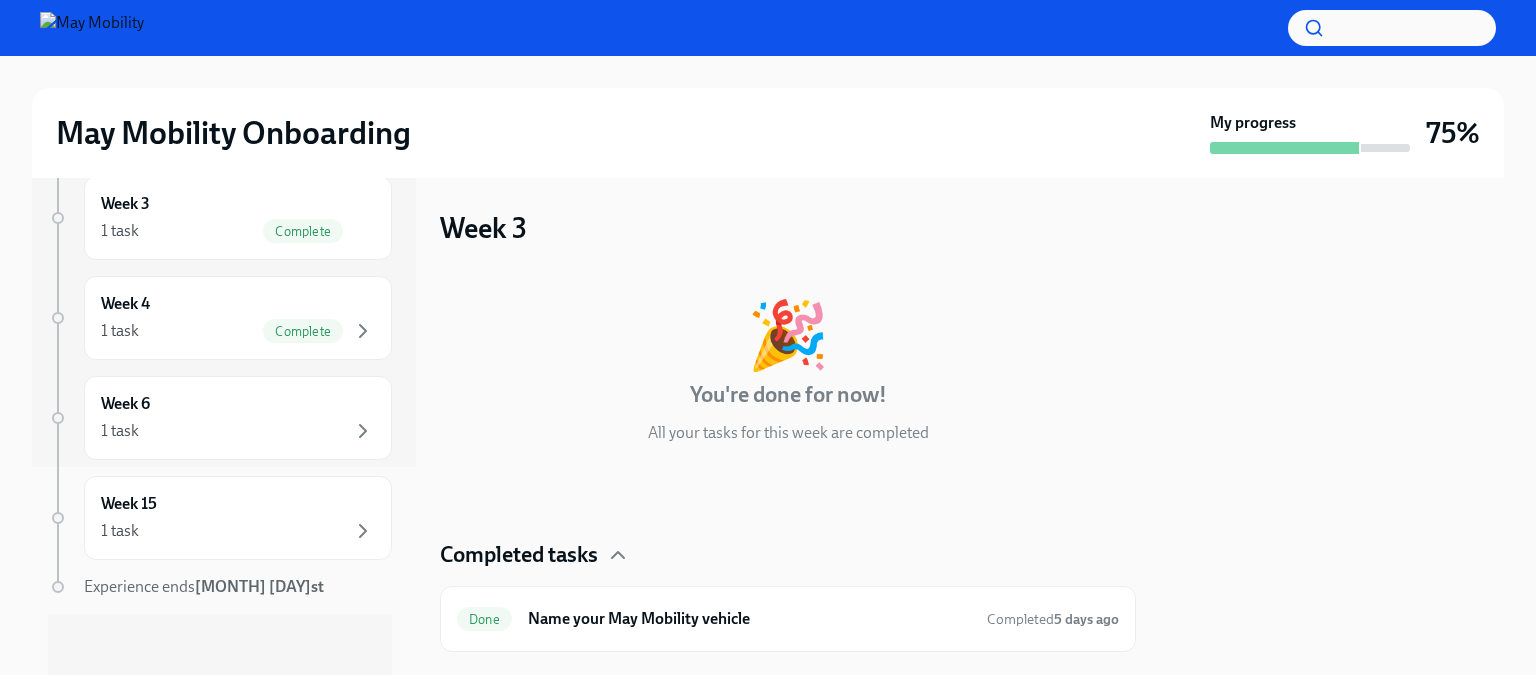 click on "🎉 You're done for now! All your tasks for this week are completed Completed tasks Done Name your May Mobility vehicle Completed  5 days ago" at bounding box center (788, 461) 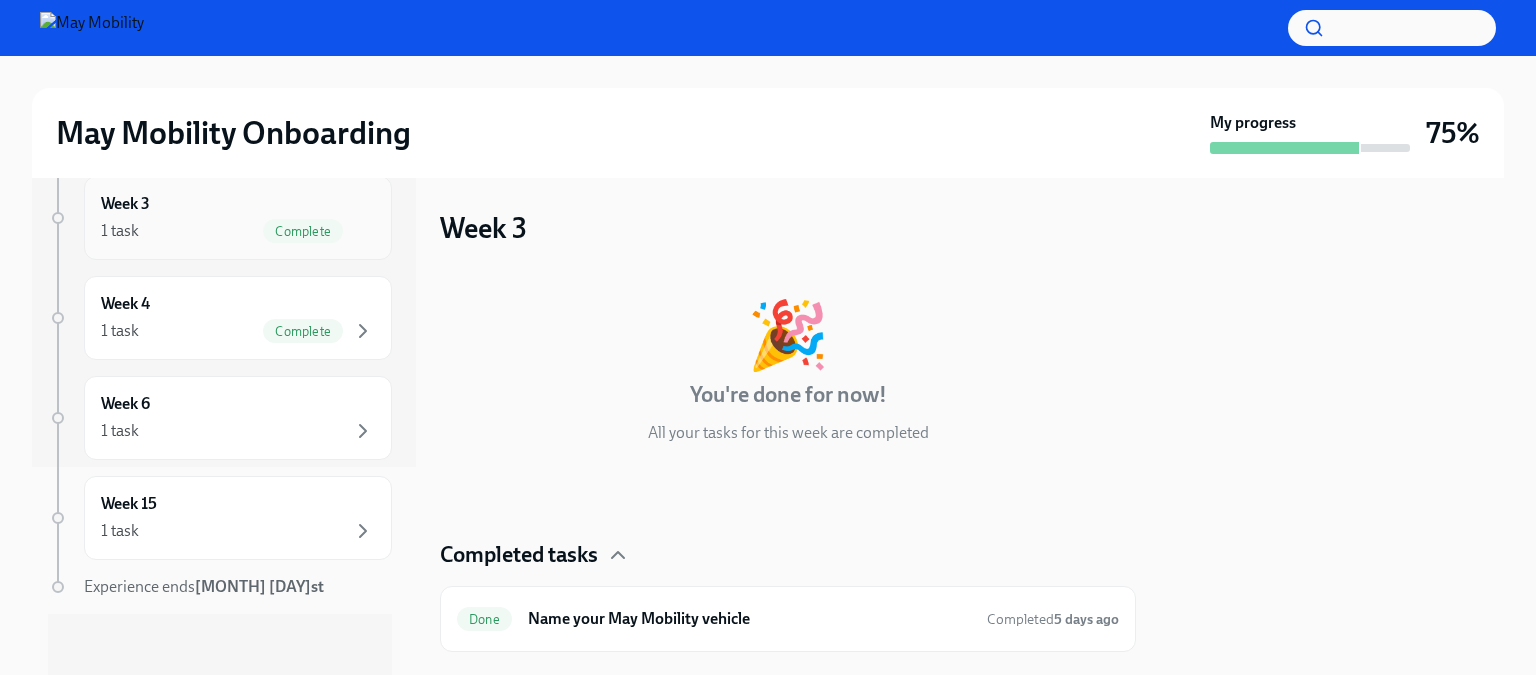click on "Complete" at bounding box center (303, 231) 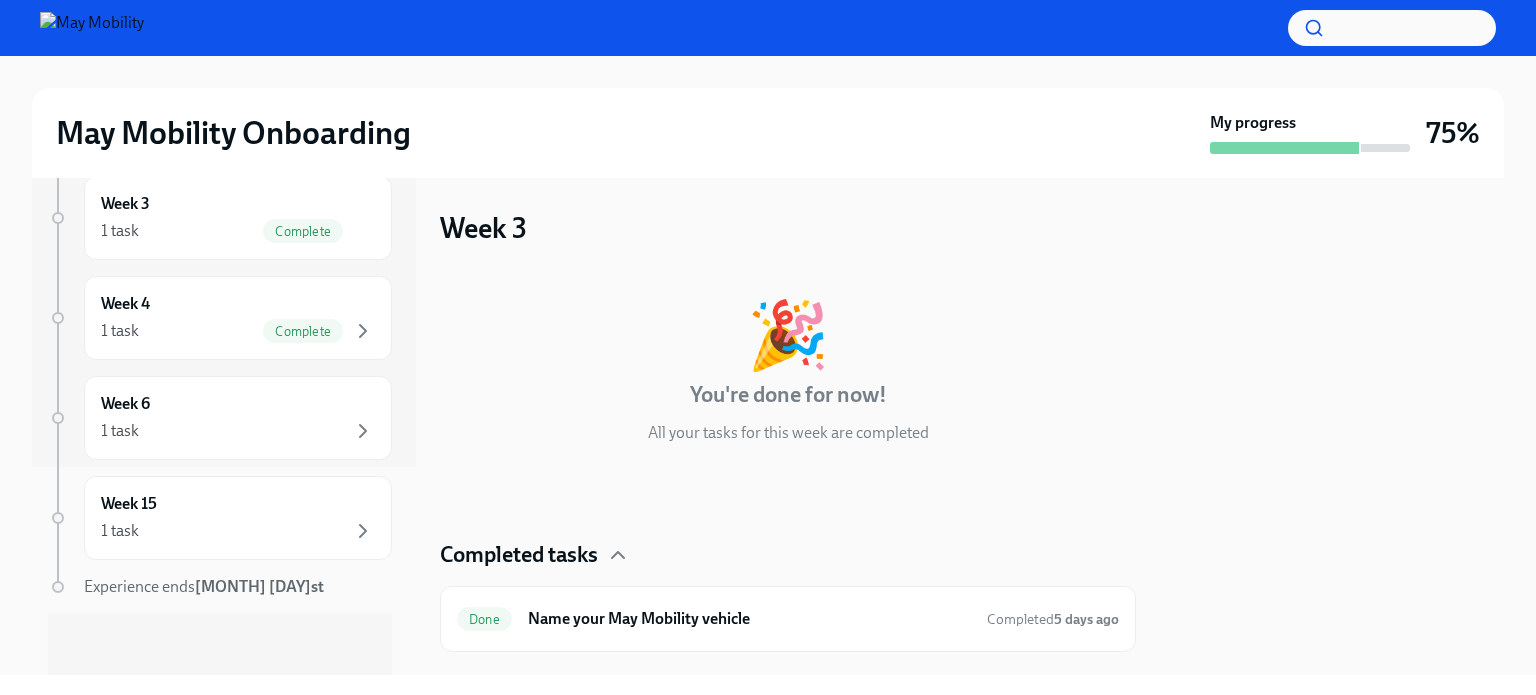 scroll, scrollTop: 8, scrollLeft: 0, axis: vertical 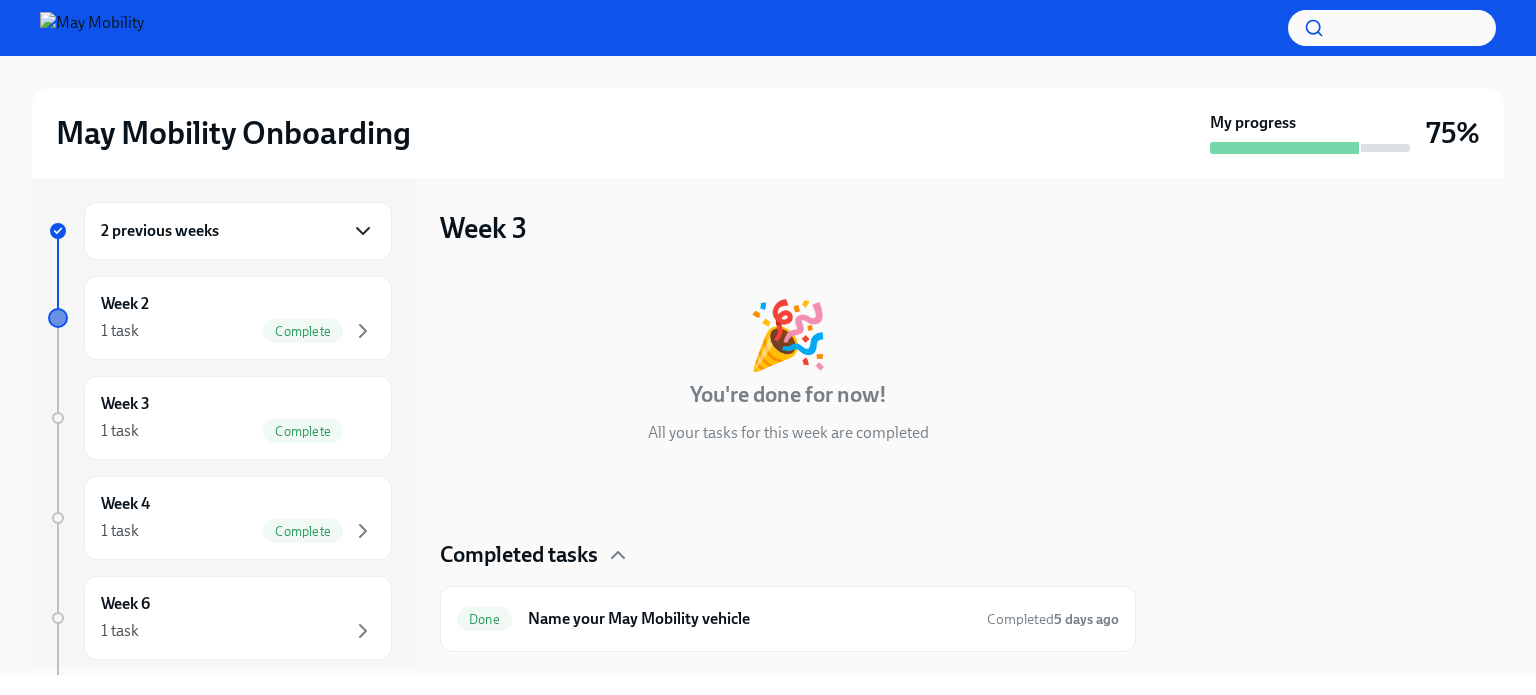 click 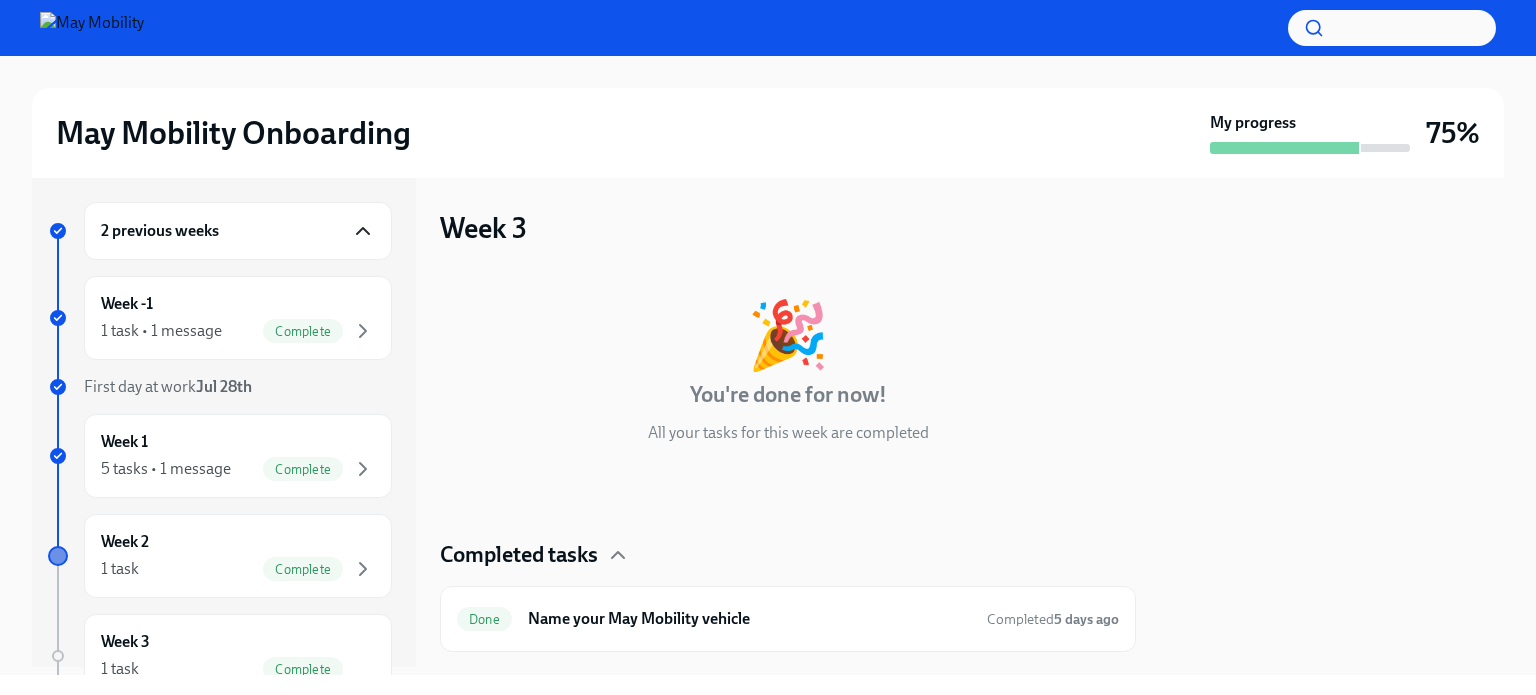 scroll, scrollTop: 40, scrollLeft: 0, axis: vertical 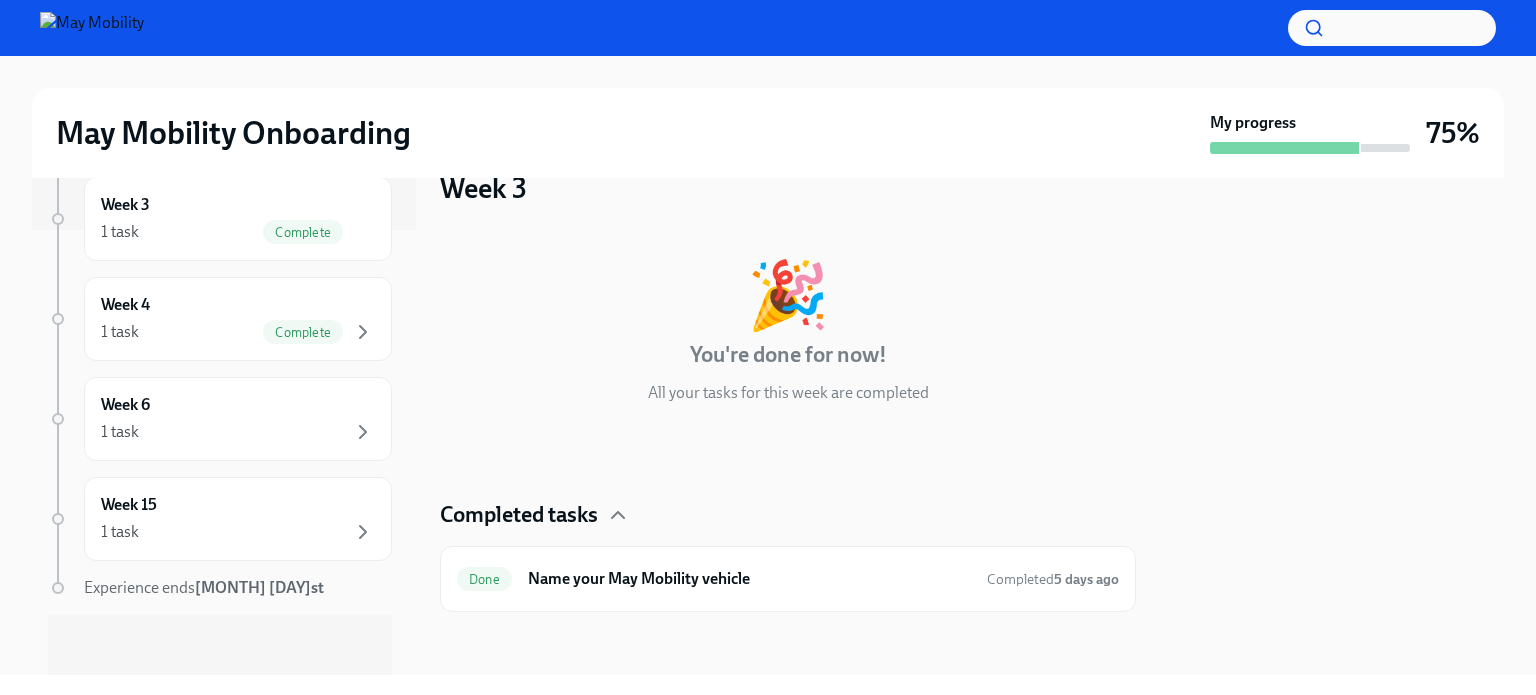 click at bounding box center (92, 28) 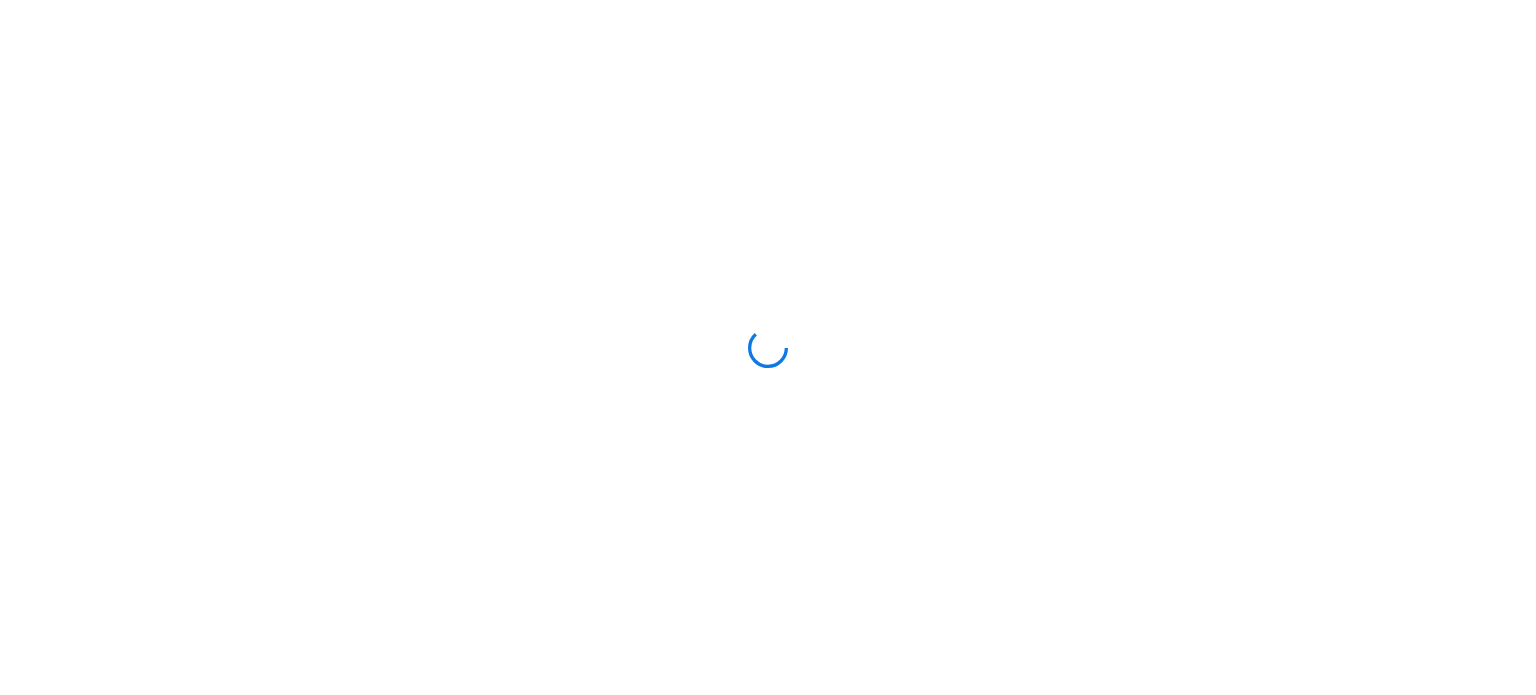scroll, scrollTop: 0, scrollLeft: 0, axis: both 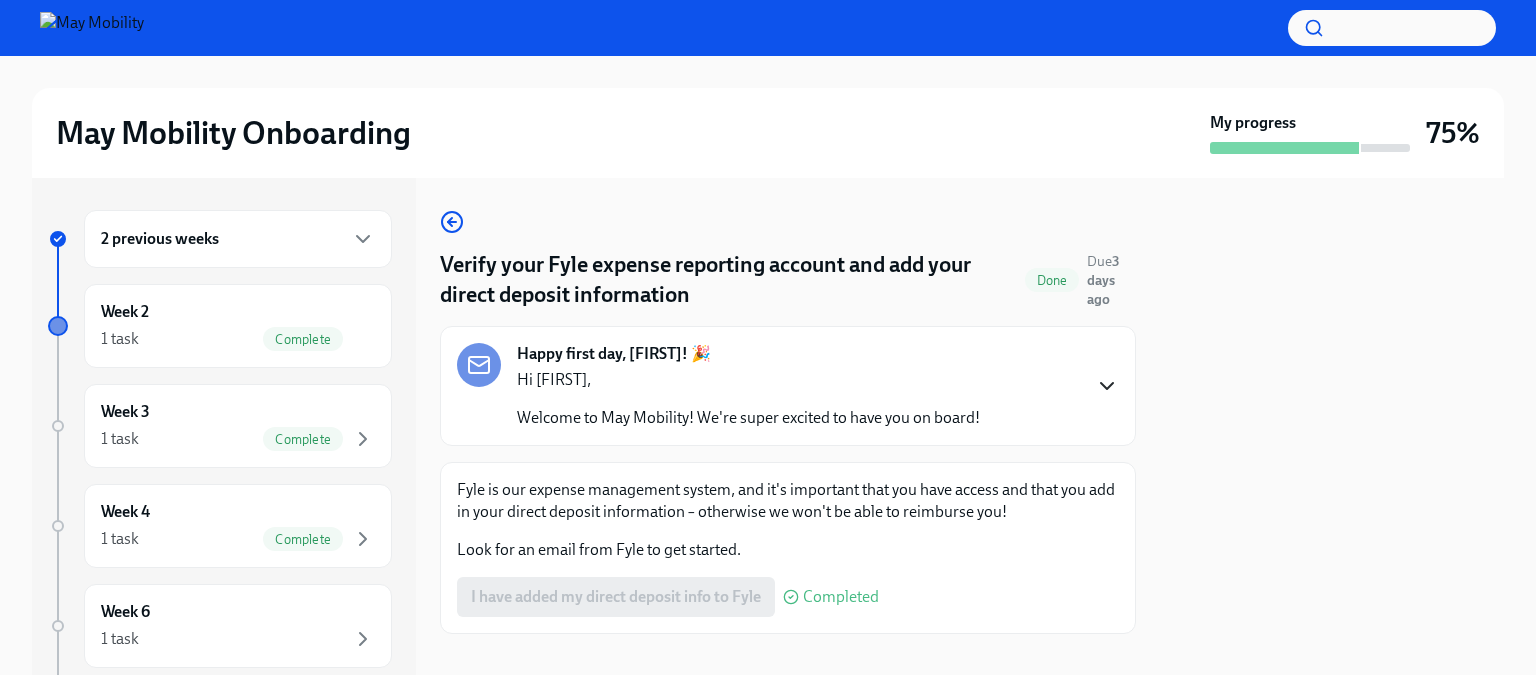 click 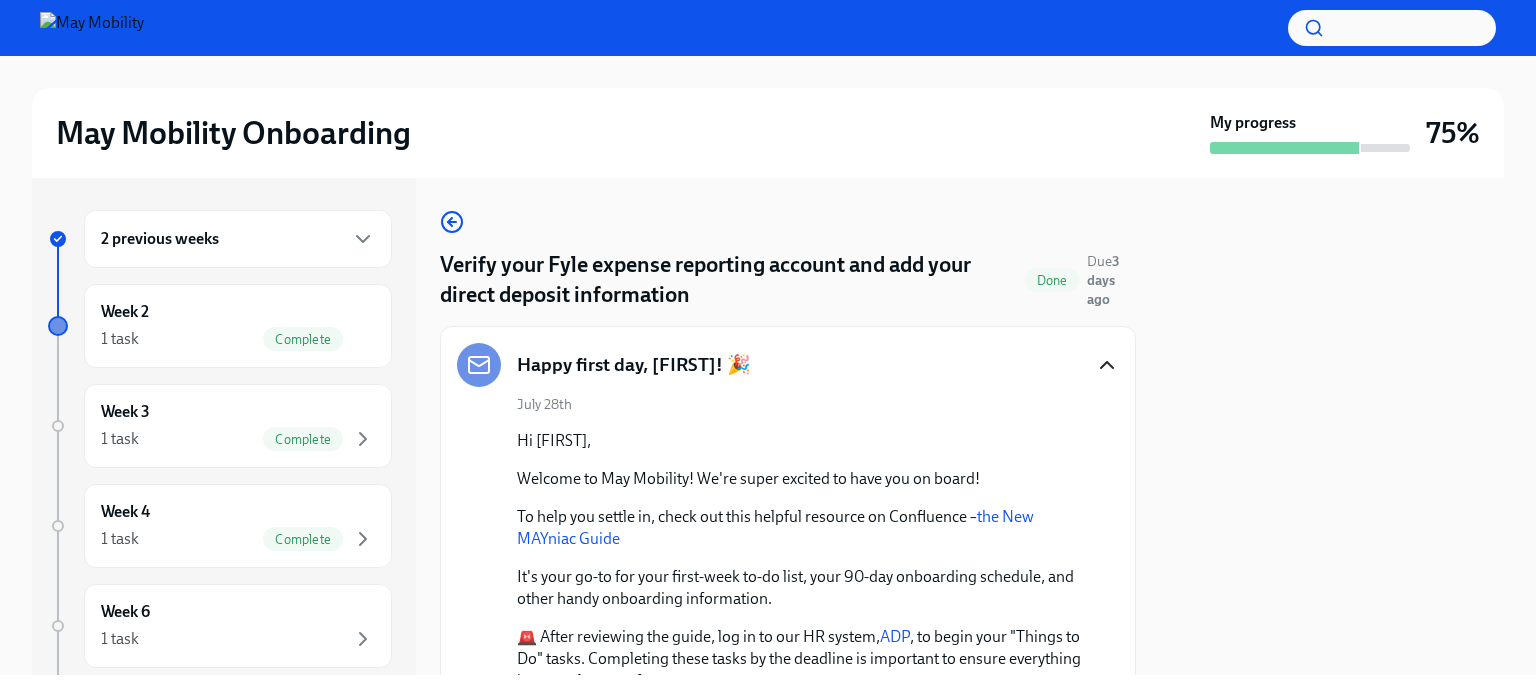scroll, scrollTop: 200, scrollLeft: 0, axis: vertical 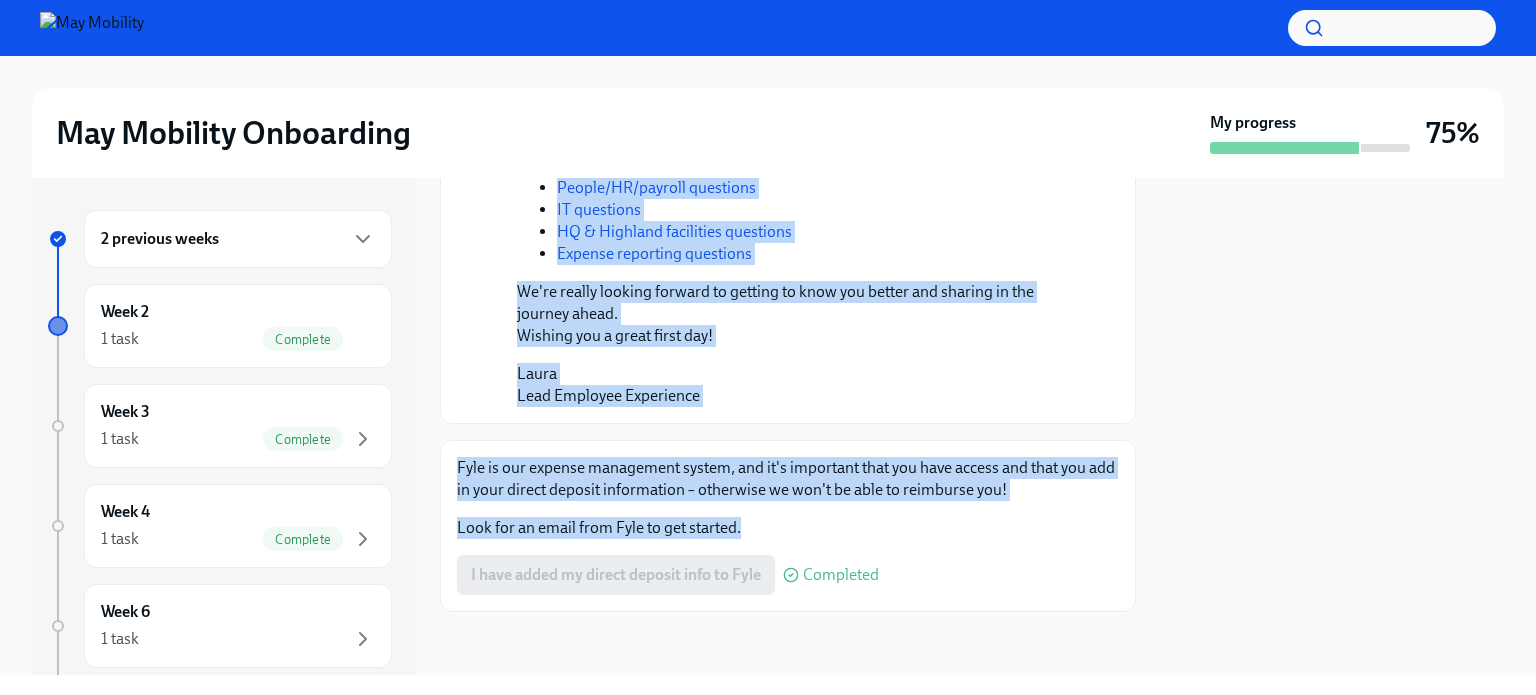 drag, startPoint x: 513, startPoint y: 277, endPoint x: 810, endPoint y: 518, distance: 382.47876 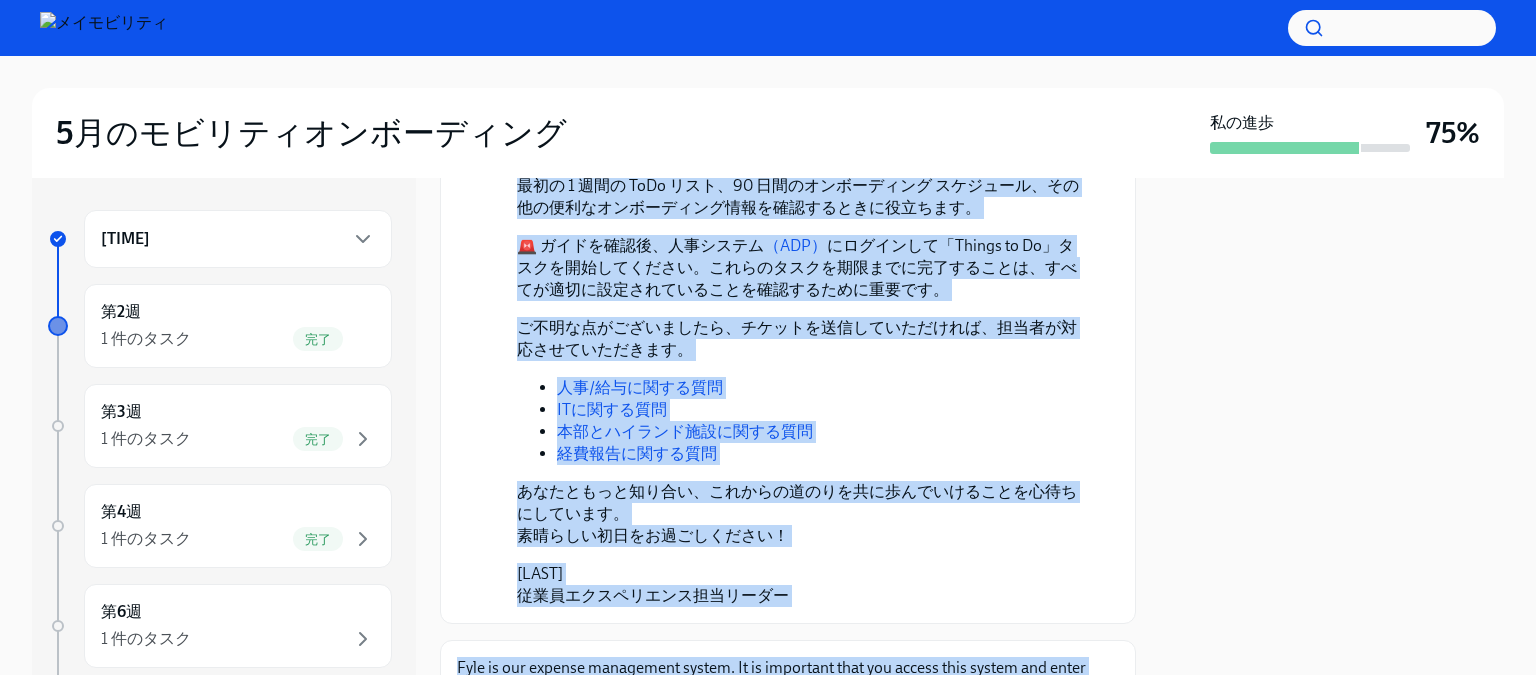 scroll, scrollTop: 591, scrollLeft: 0, axis: vertical 